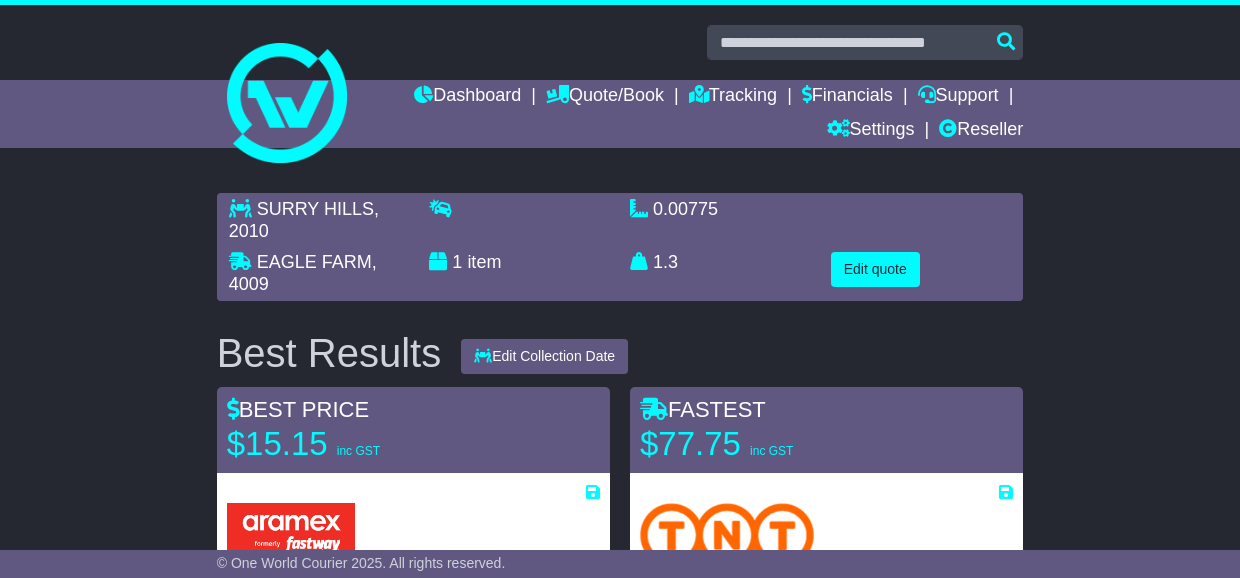 scroll, scrollTop: 0, scrollLeft: 0, axis: both 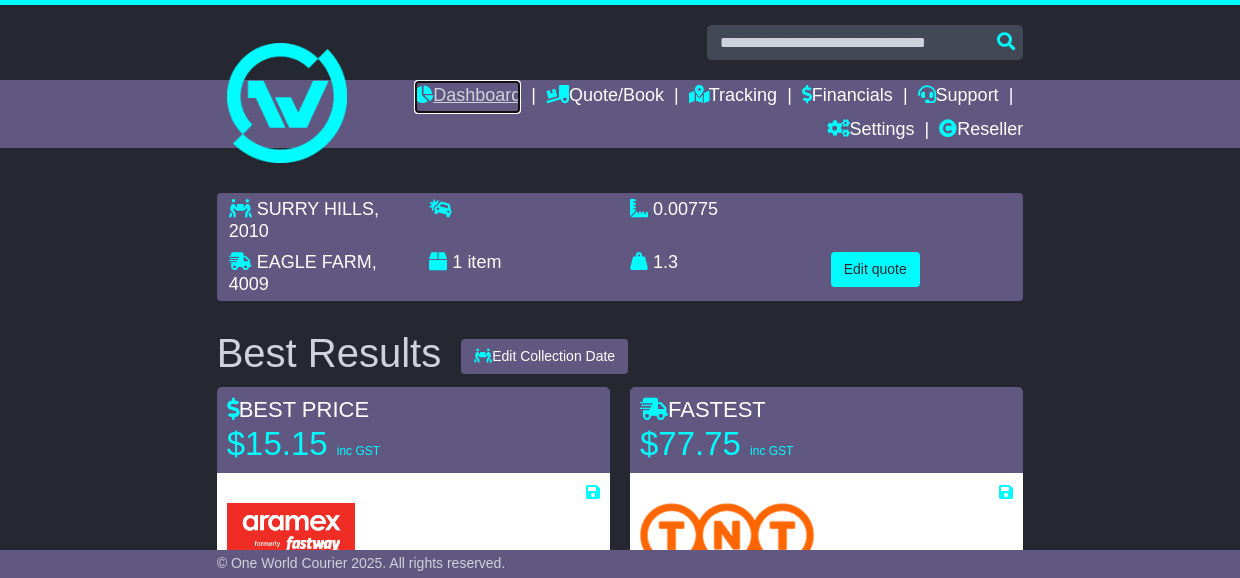 click on "Dashboard" at bounding box center (467, 97) 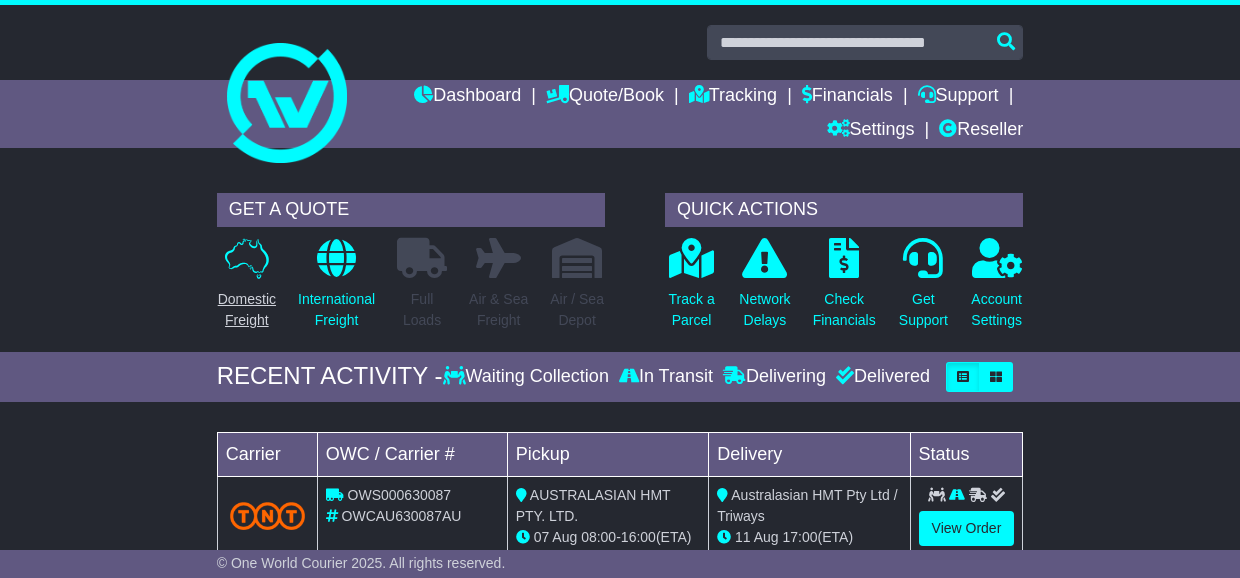 scroll, scrollTop: 0, scrollLeft: 0, axis: both 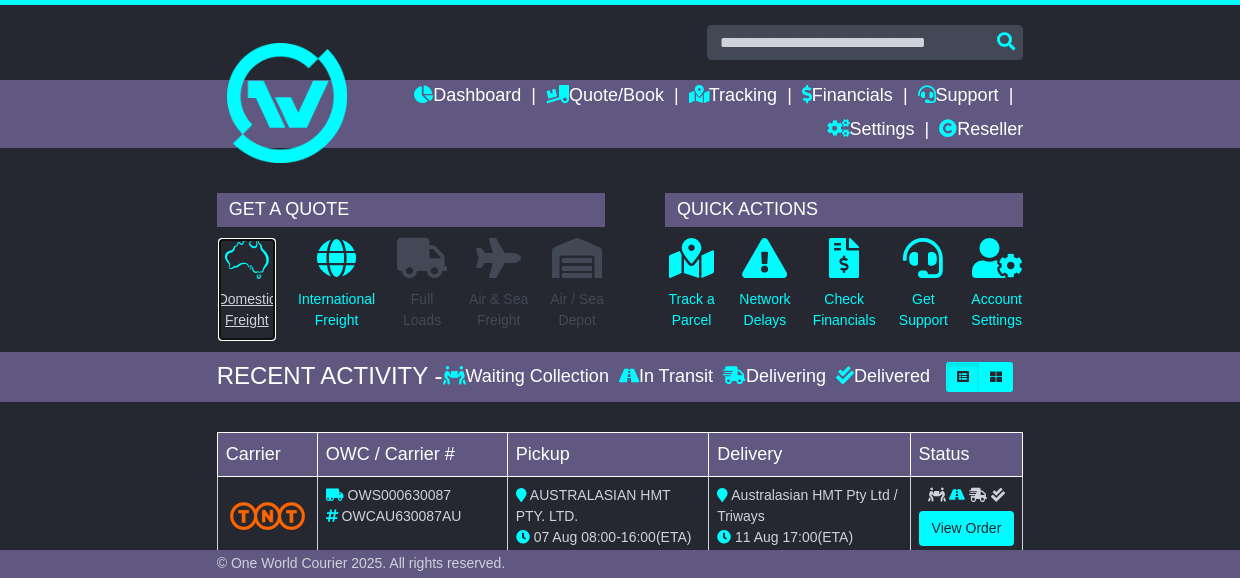 click on "Domestic Freight" at bounding box center (247, 310) 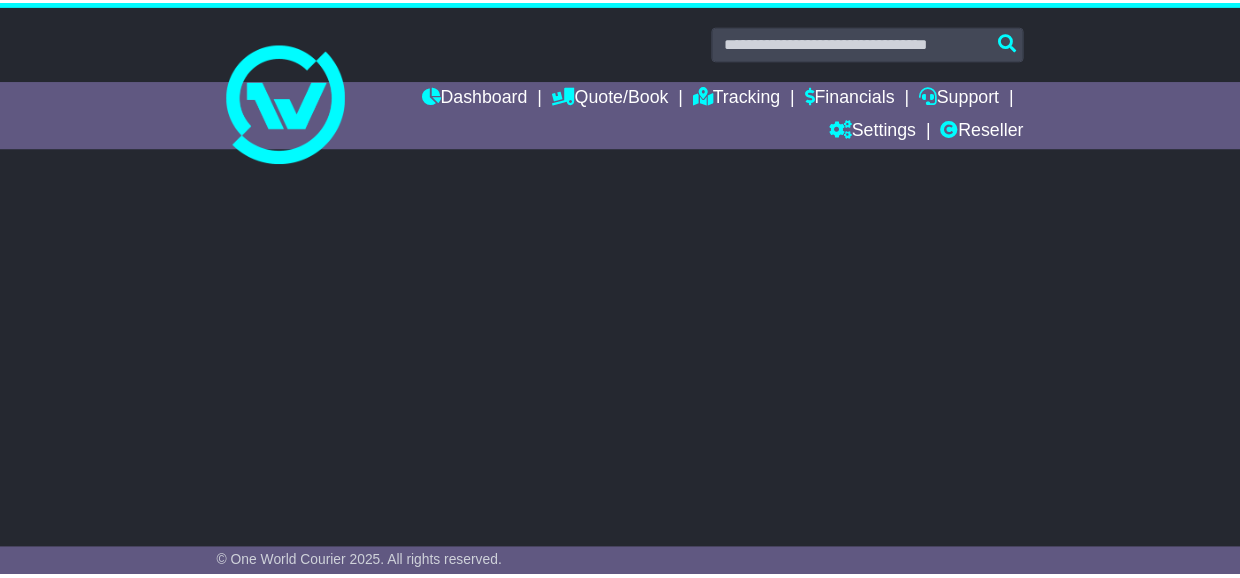 scroll, scrollTop: 0, scrollLeft: 0, axis: both 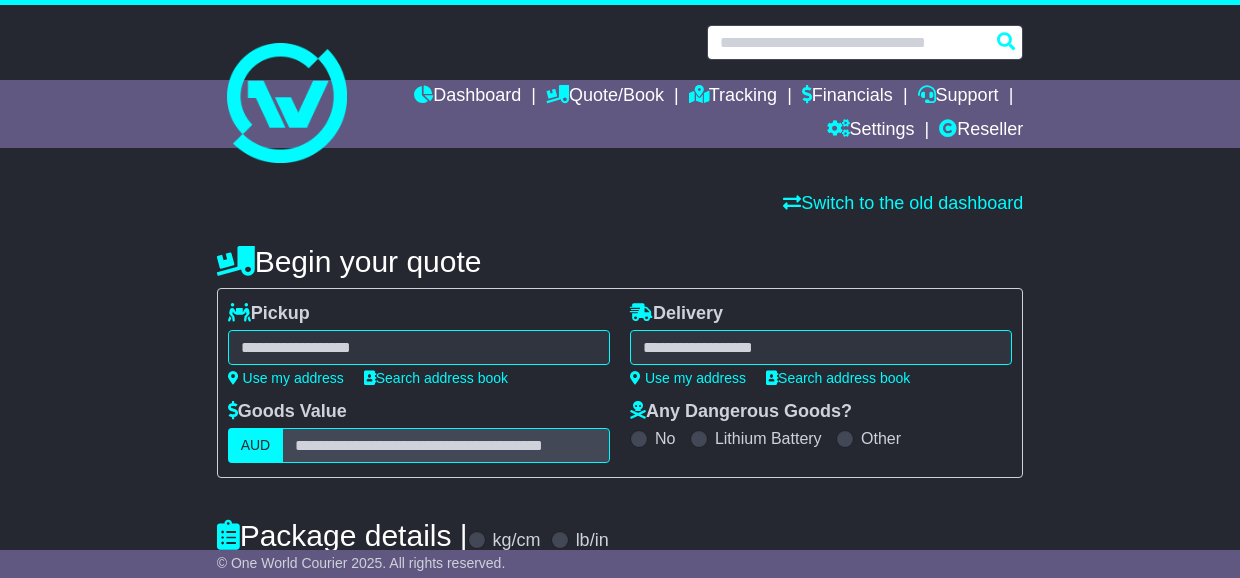 click at bounding box center (865, 42) 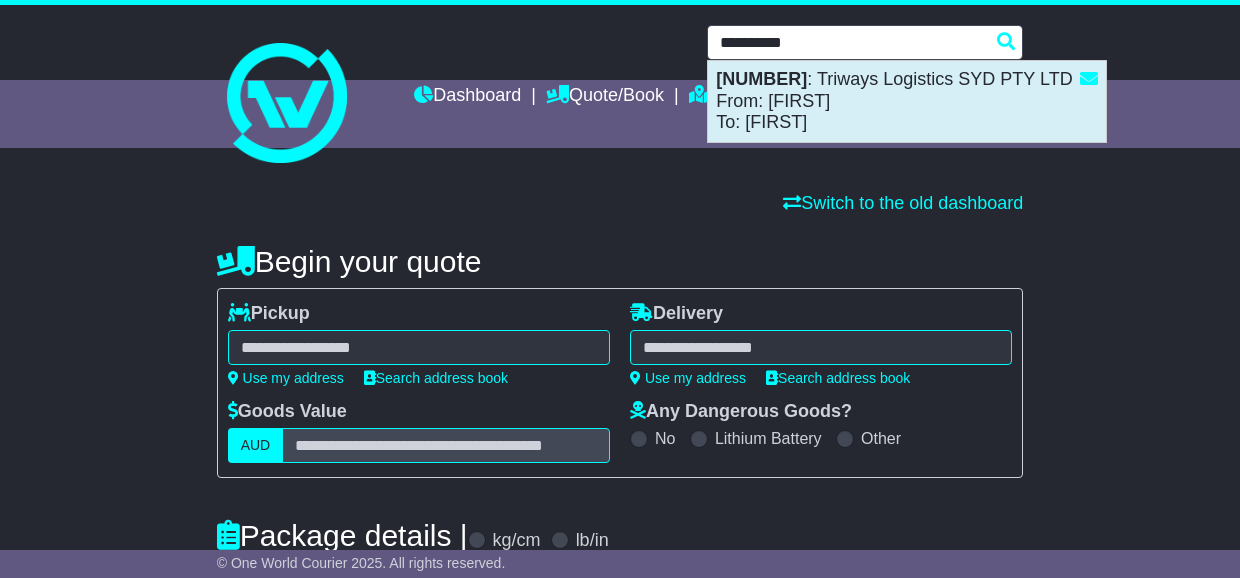 click on "OWS000630561(S00025458) : Triways Logistics SYD PTY LTD From: Jack To: Ellie Best" at bounding box center [907, 101] 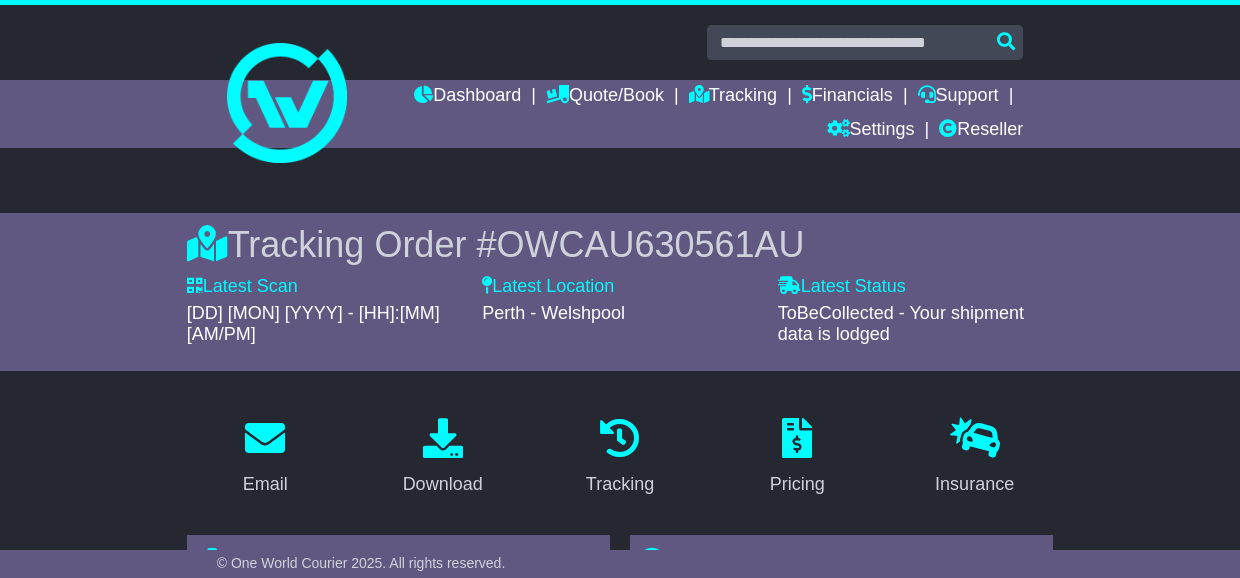 scroll, scrollTop: 0, scrollLeft: 0, axis: both 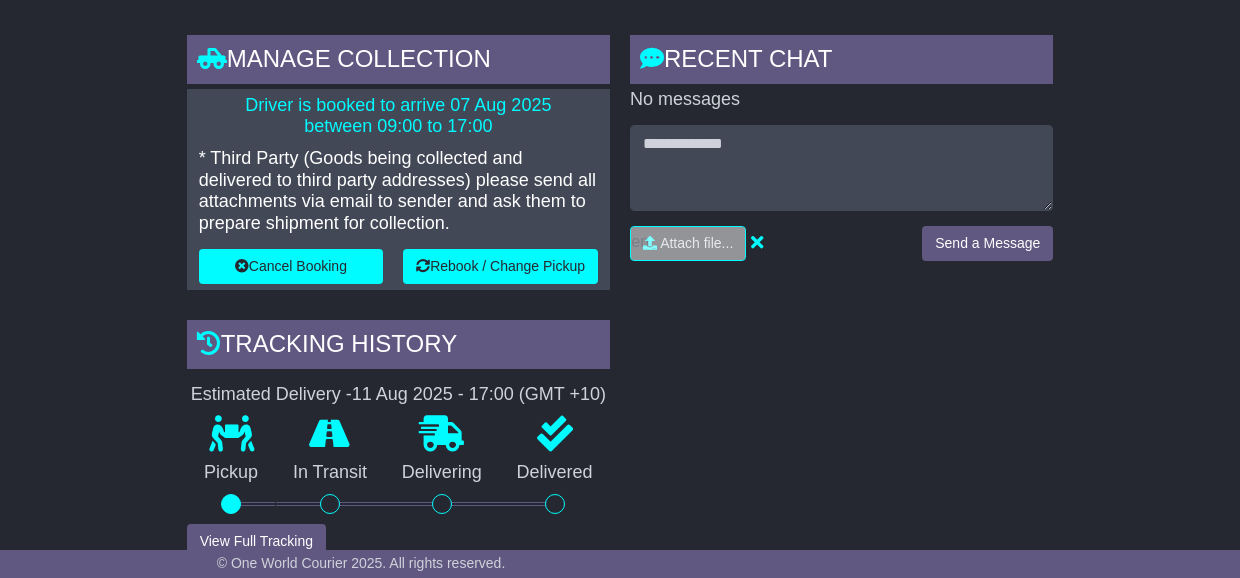 drag, startPoint x: 248, startPoint y: 87, endPoint x: 379, endPoint y: 95, distance: 131.24405 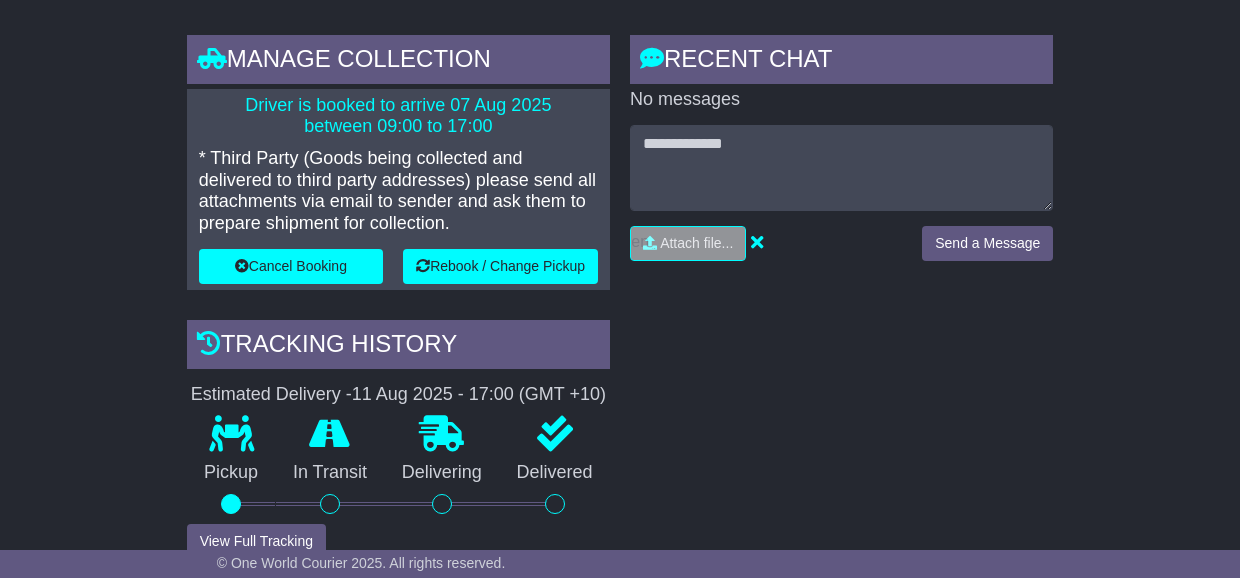 click on "Driver is booked to arrive [DD] [MON] [YYYY]
between [HH]:[MM] to [HH]:[MM]" at bounding box center (398, 116) 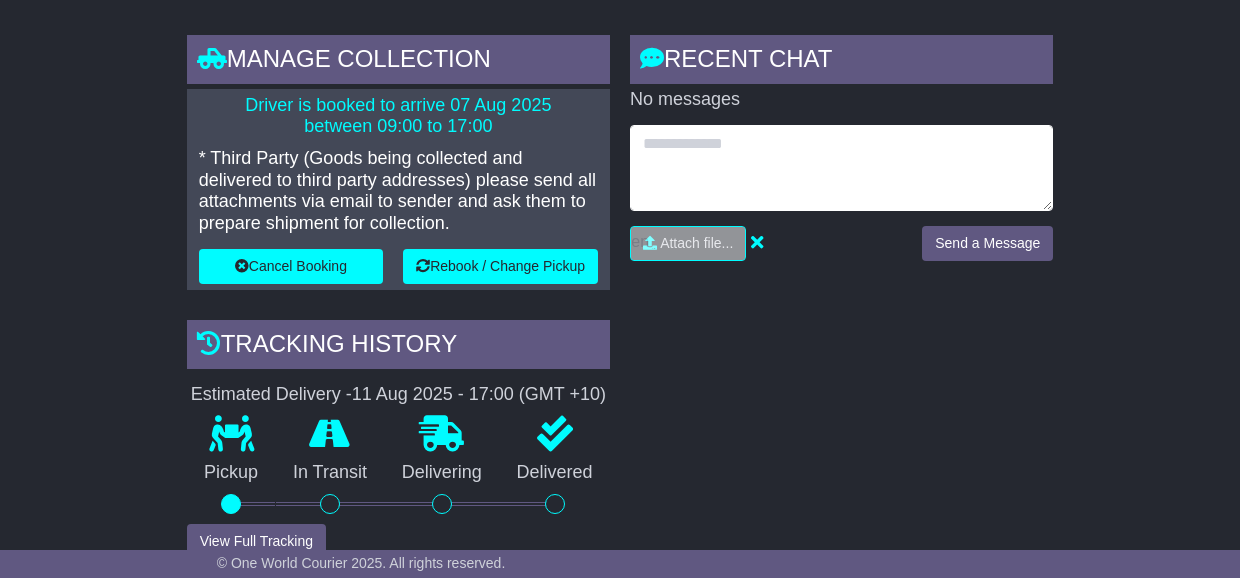 click at bounding box center [841, 168] 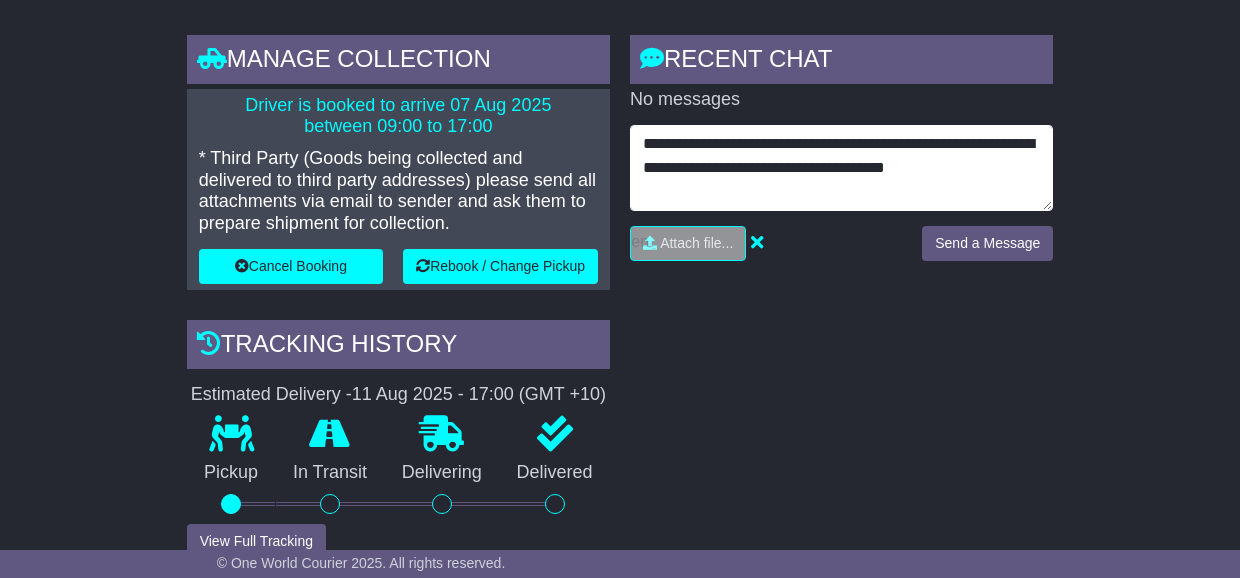 type on "**********" 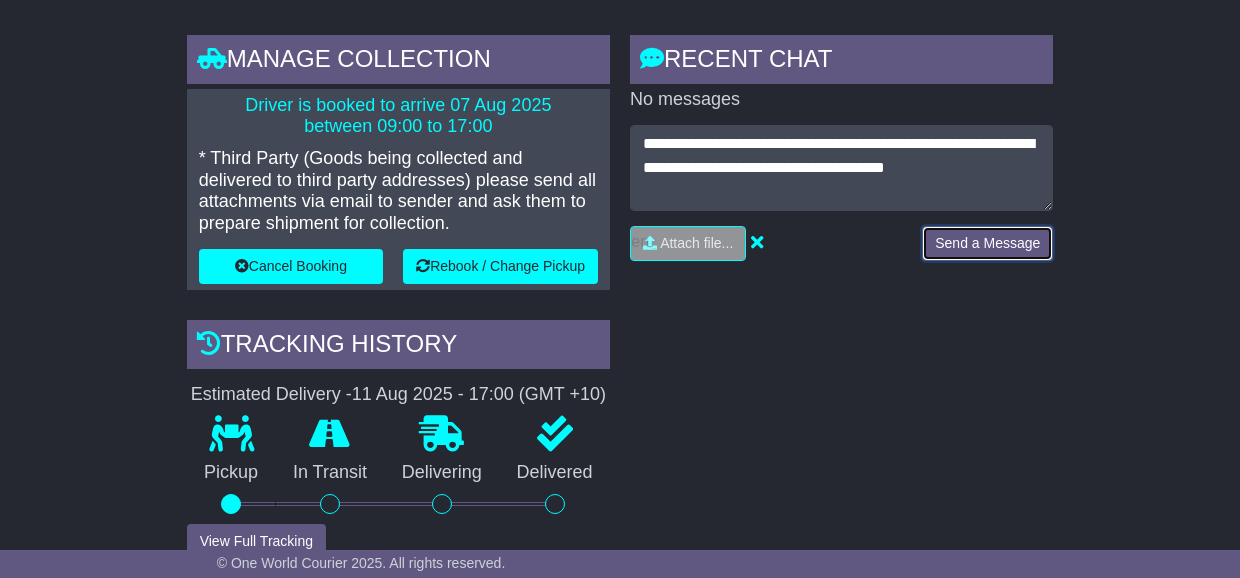 click on "Send a Message" at bounding box center [987, 243] 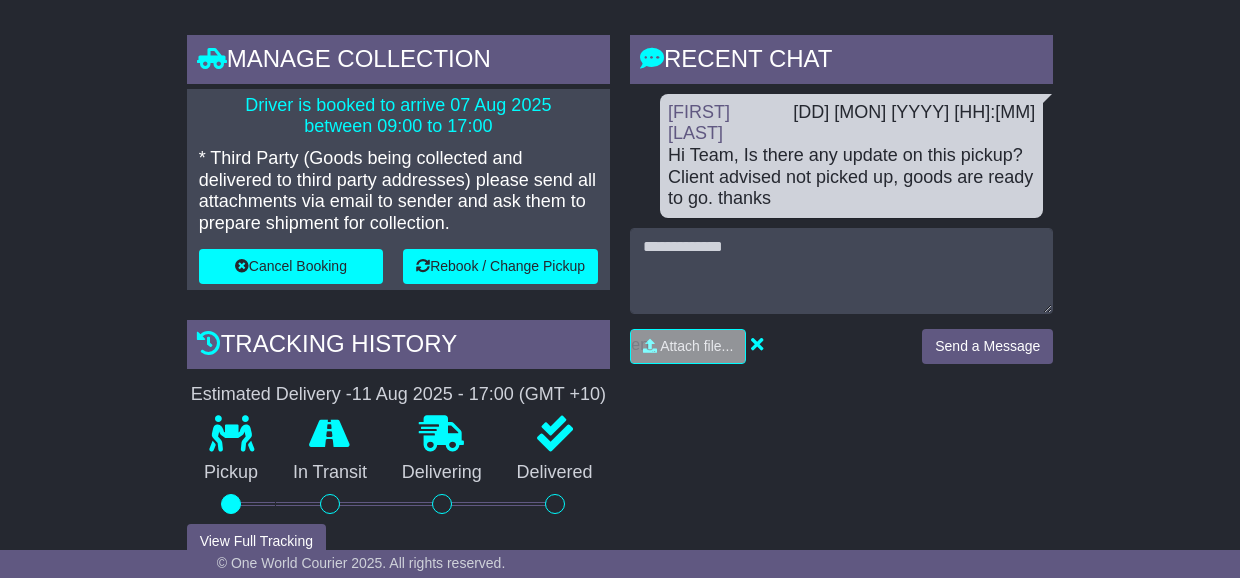 scroll, scrollTop: 0, scrollLeft: 0, axis: both 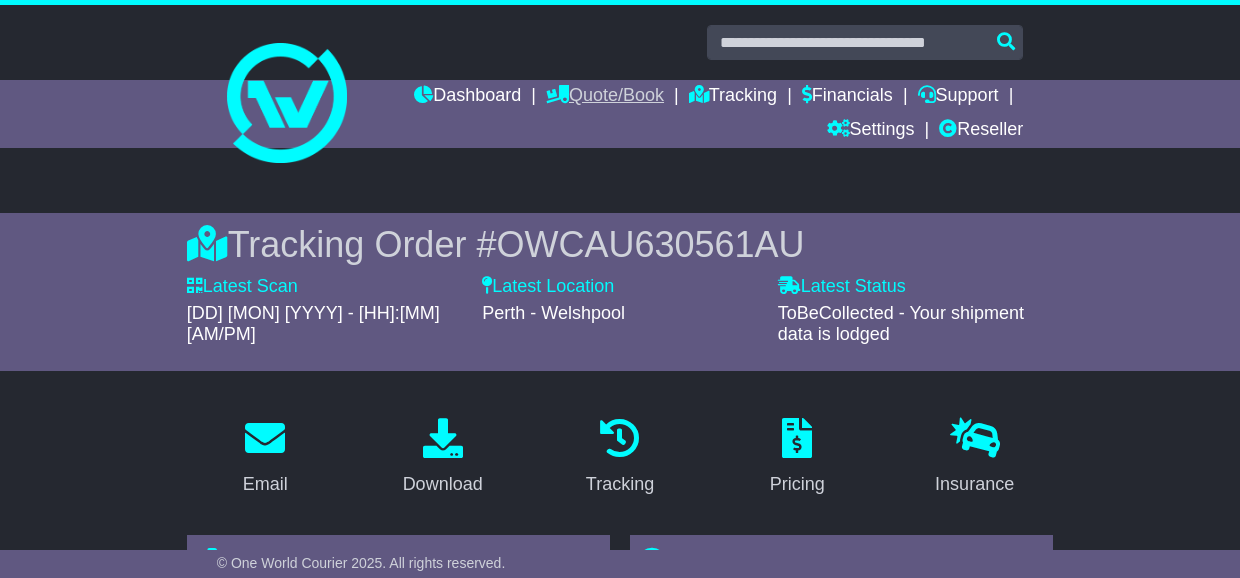 click on "Quote/Book" at bounding box center (605, 97) 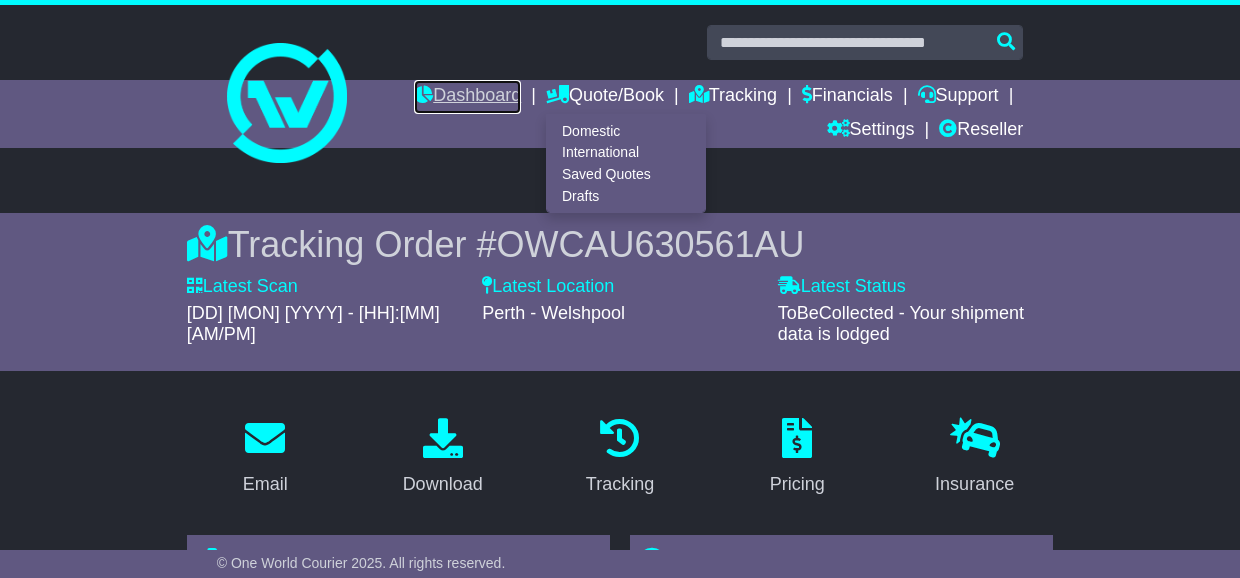 click on "Dashboard" at bounding box center [467, 97] 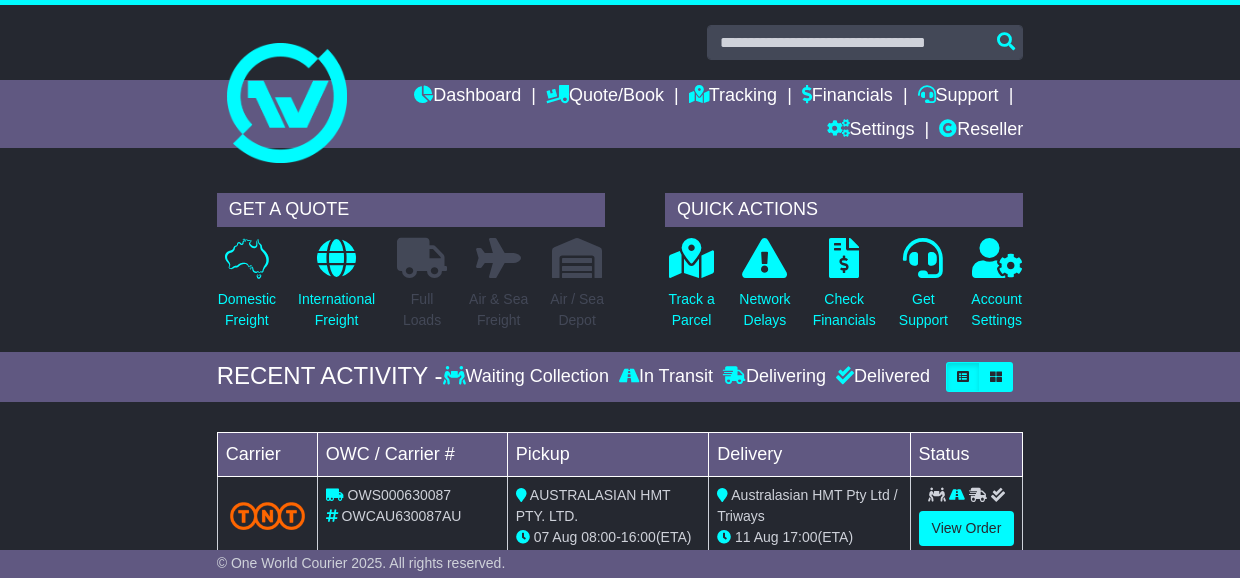 scroll, scrollTop: 0, scrollLeft: 0, axis: both 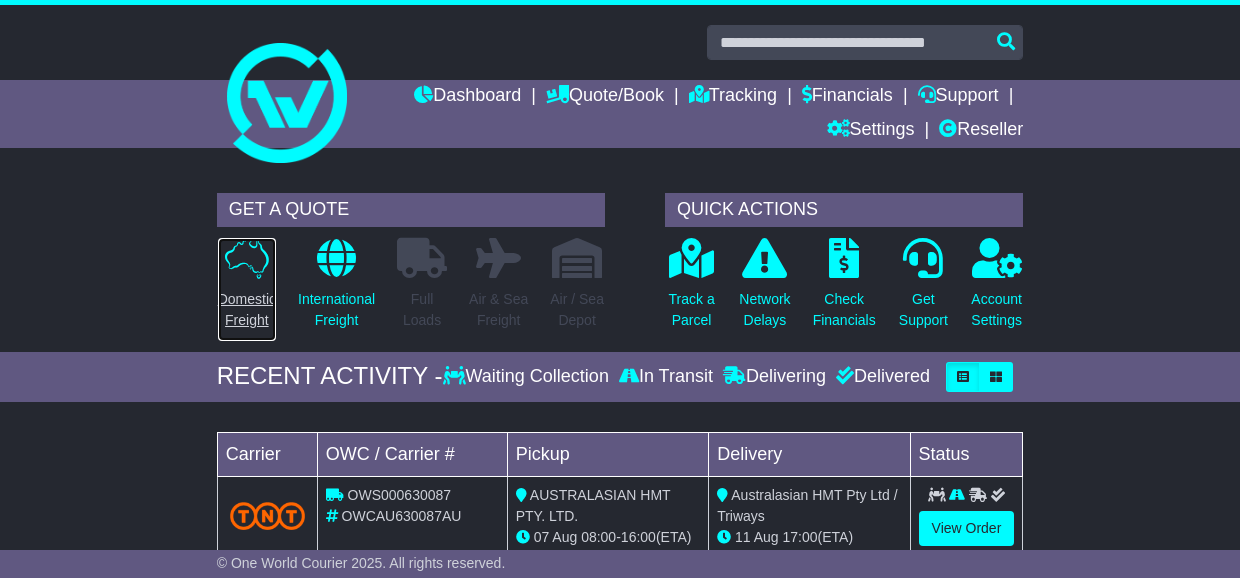 click at bounding box center (247, 258) 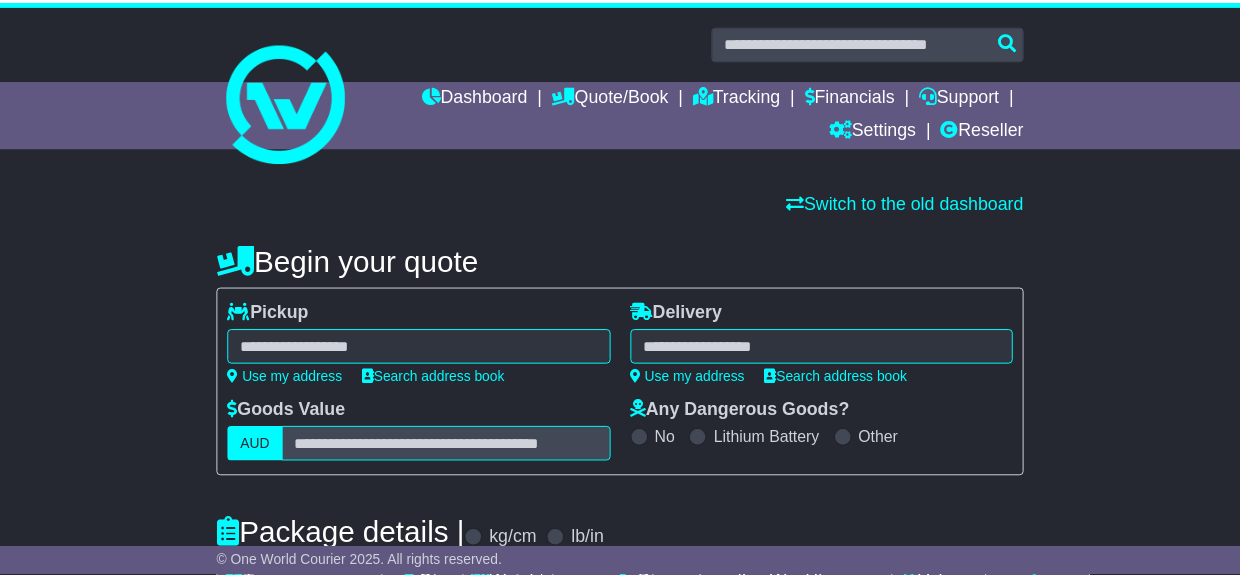 scroll, scrollTop: 0, scrollLeft: 0, axis: both 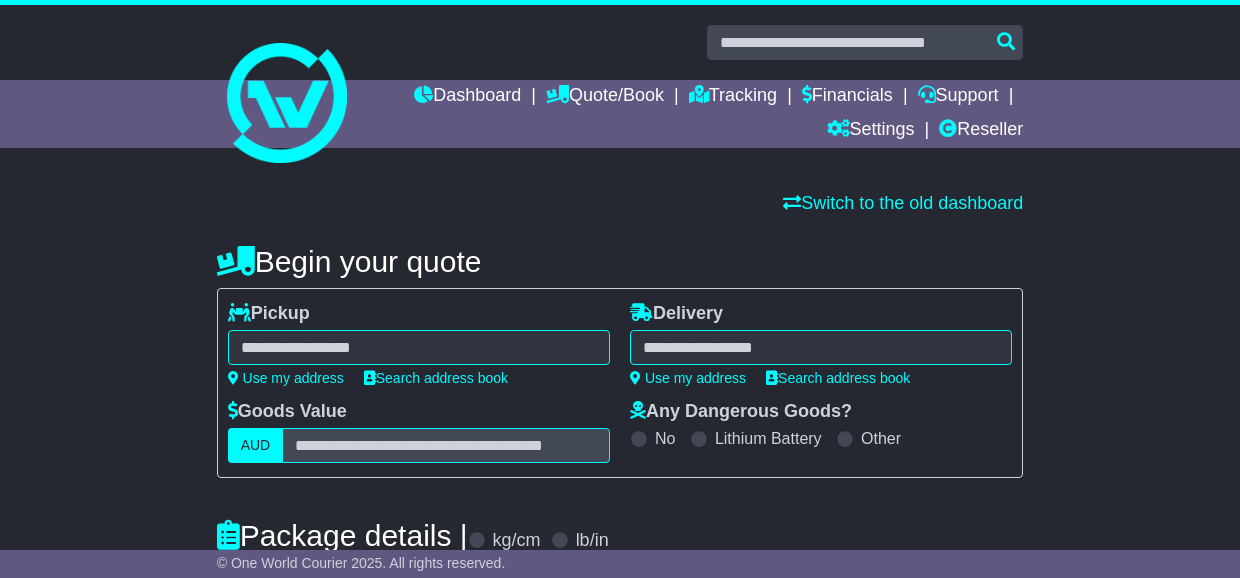 click at bounding box center [419, 347] 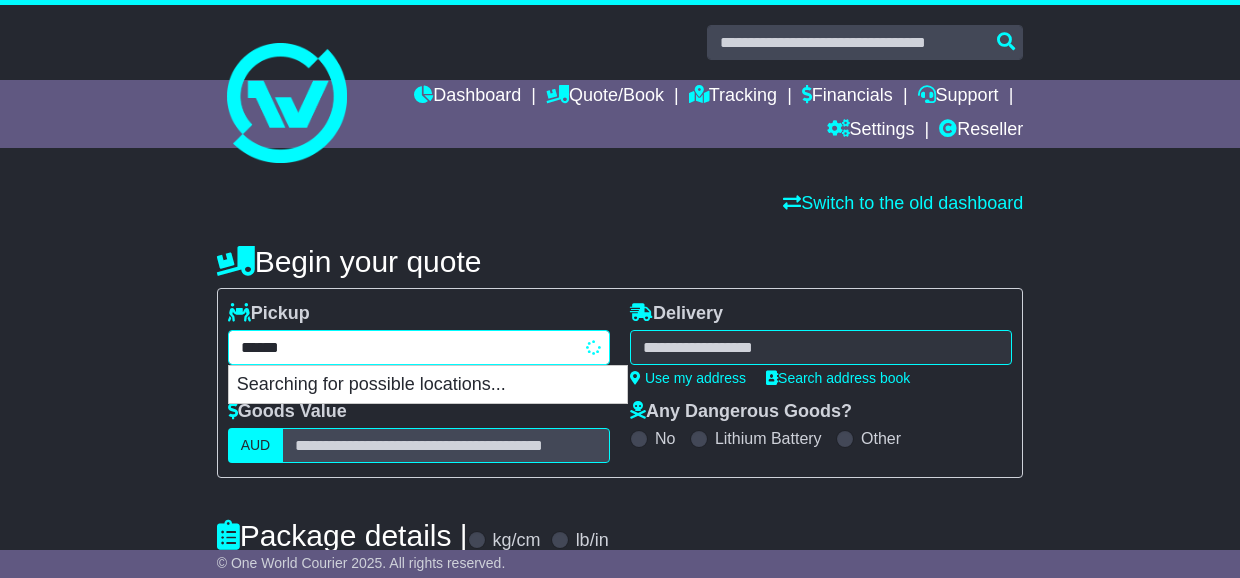 type on "*******" 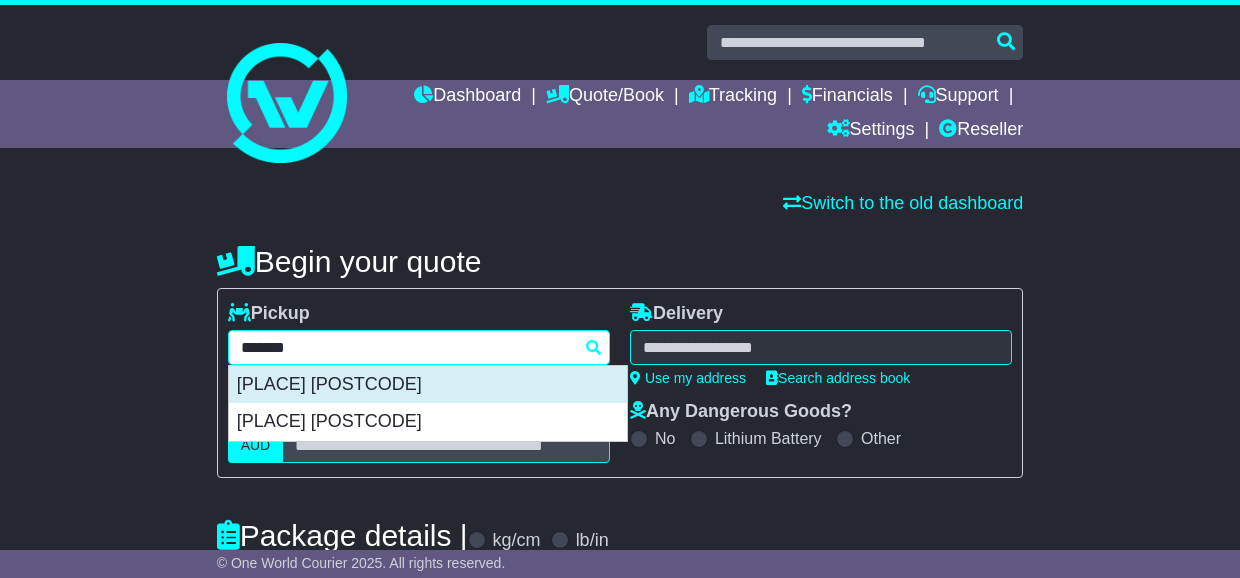 click on "[PLACE] [POSTCODE]" at bounding box center (428, 385) 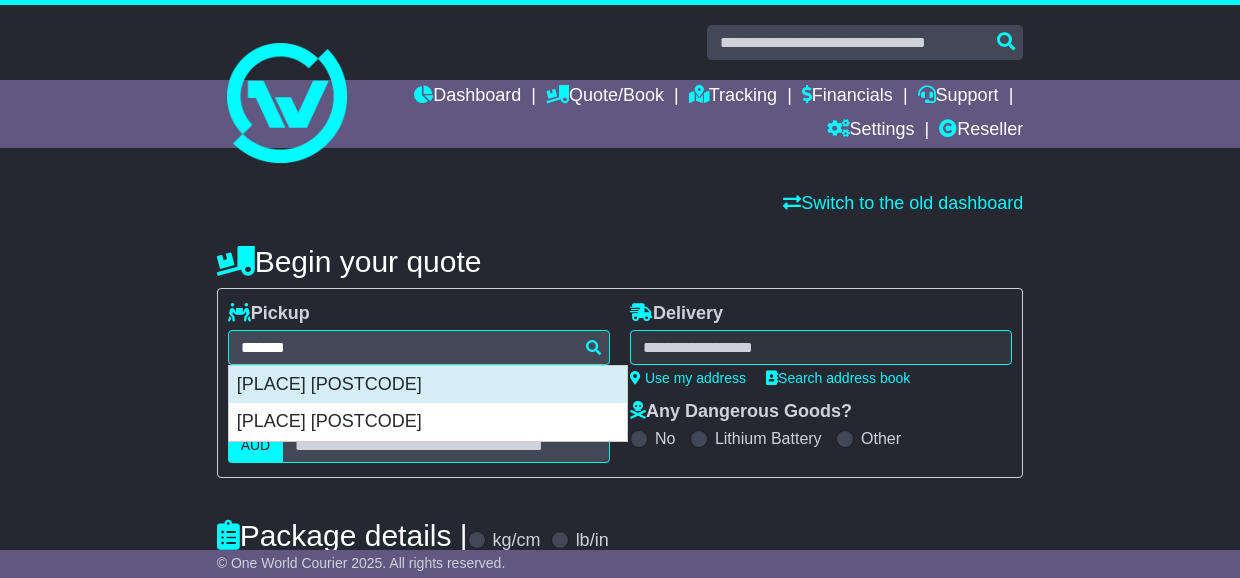 type on "**********" 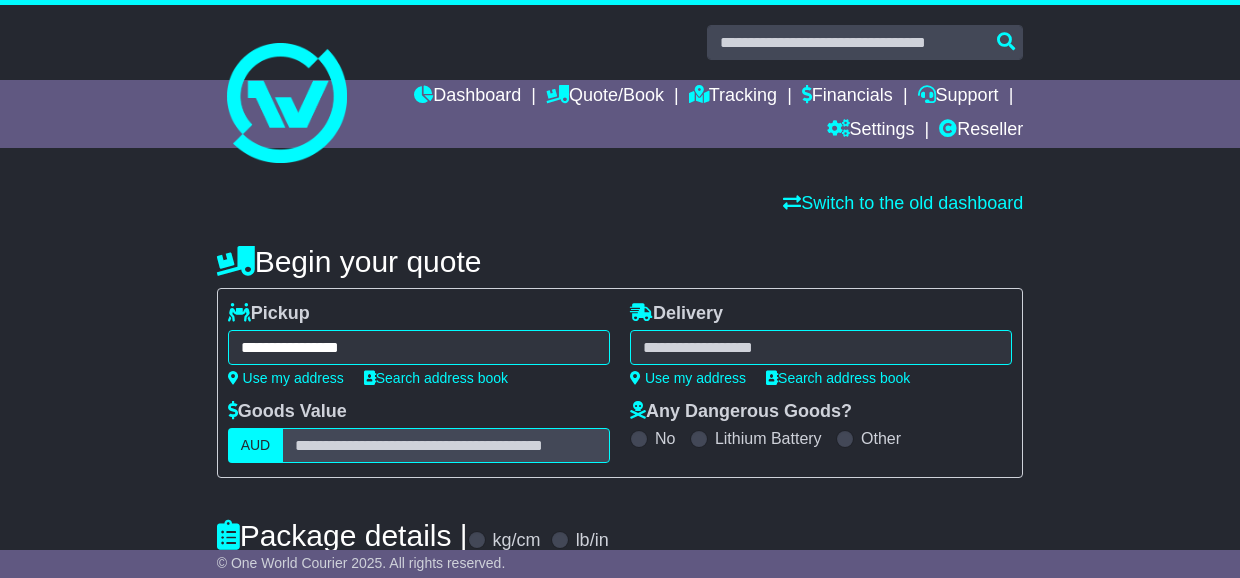 click at bounding box center (821, 347) 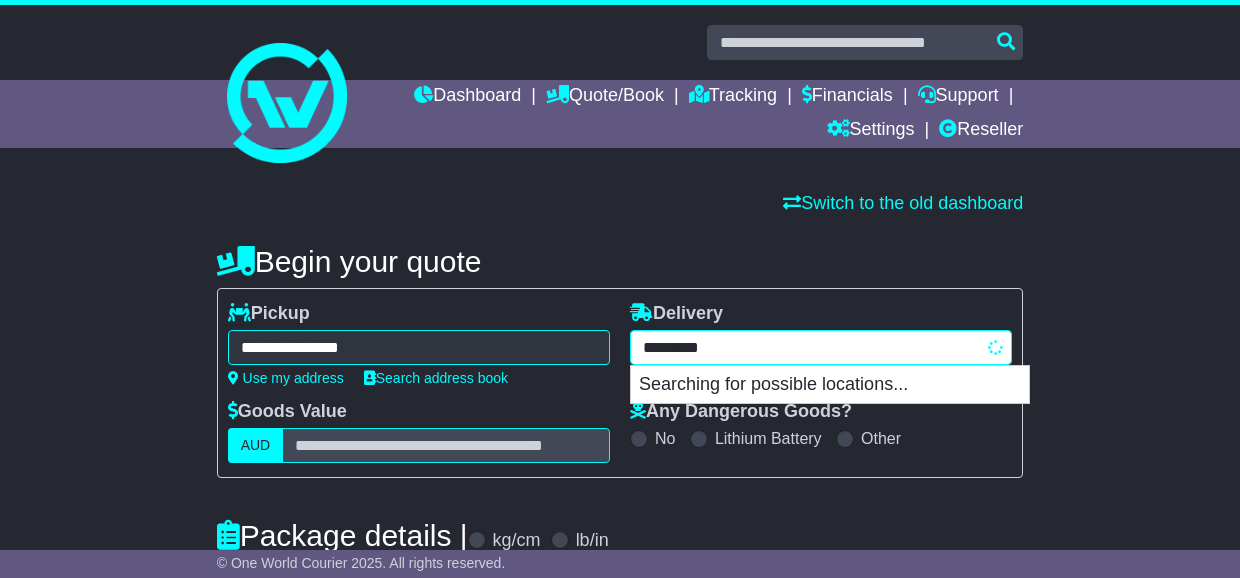 type on "**********" 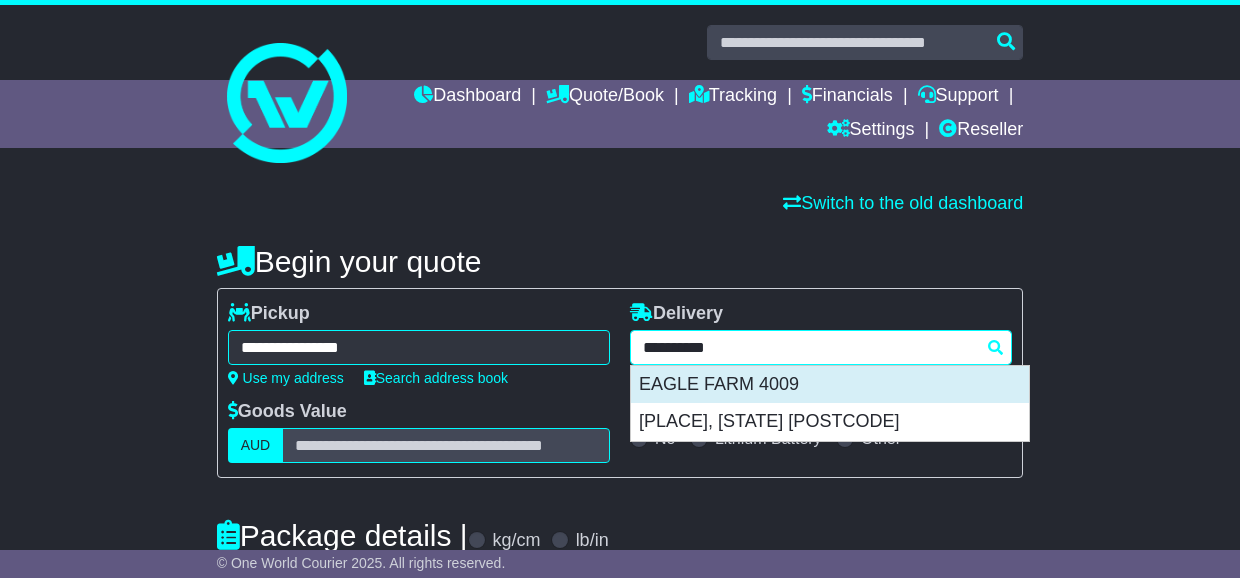 click on "EAGLE FARM 4009" at bounding box center [830, 385] 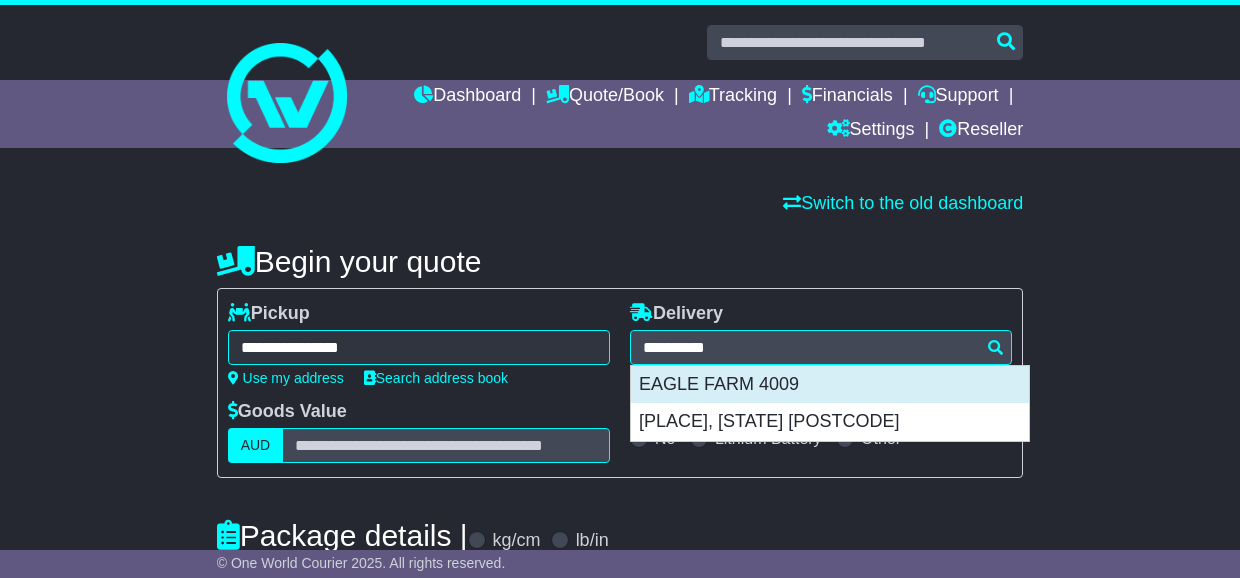 type on "**********" 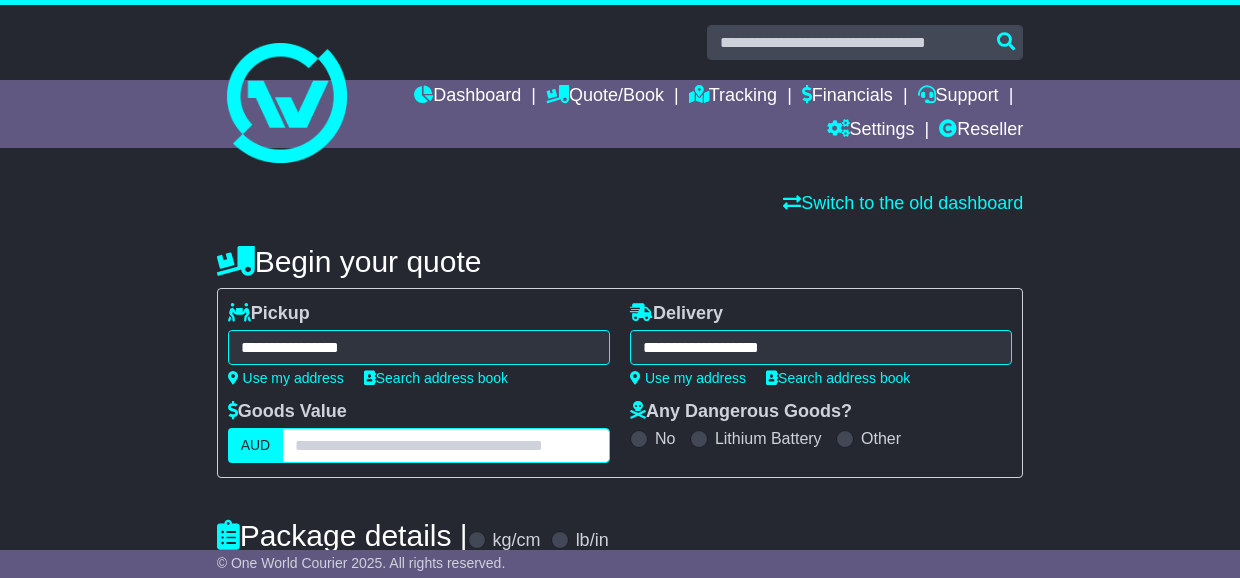 drag, startPoint x: 386, startPoint y: 437, endPoint x: 379, endPoint y: 448, distance: 13.038404 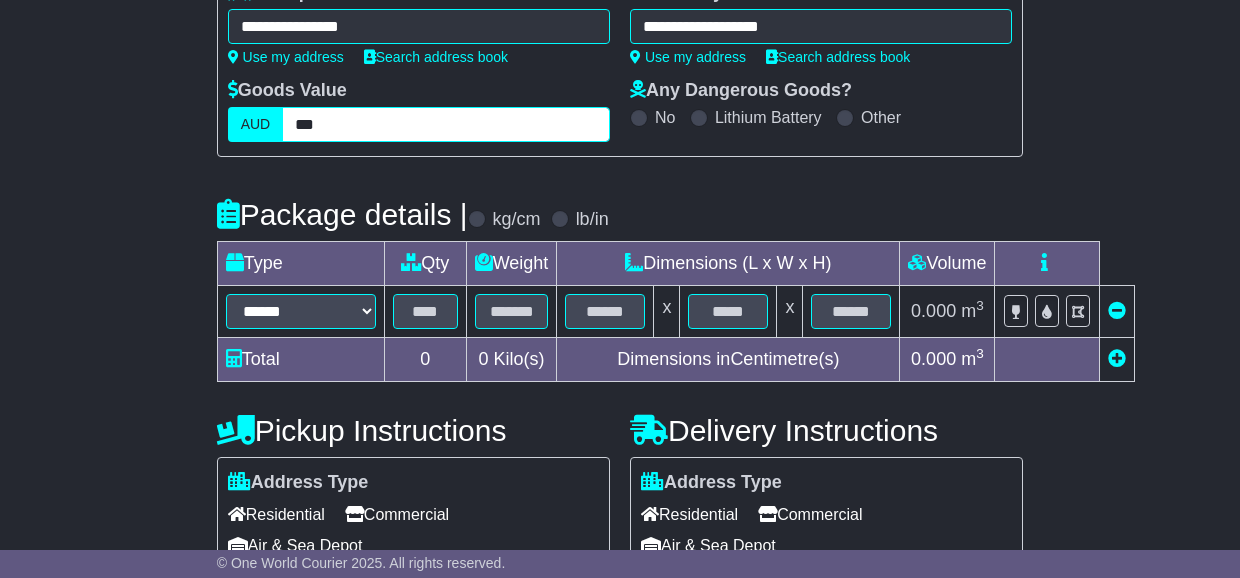 scroll, scrollTop: 400, scrollLeft: 0, axis: vertical 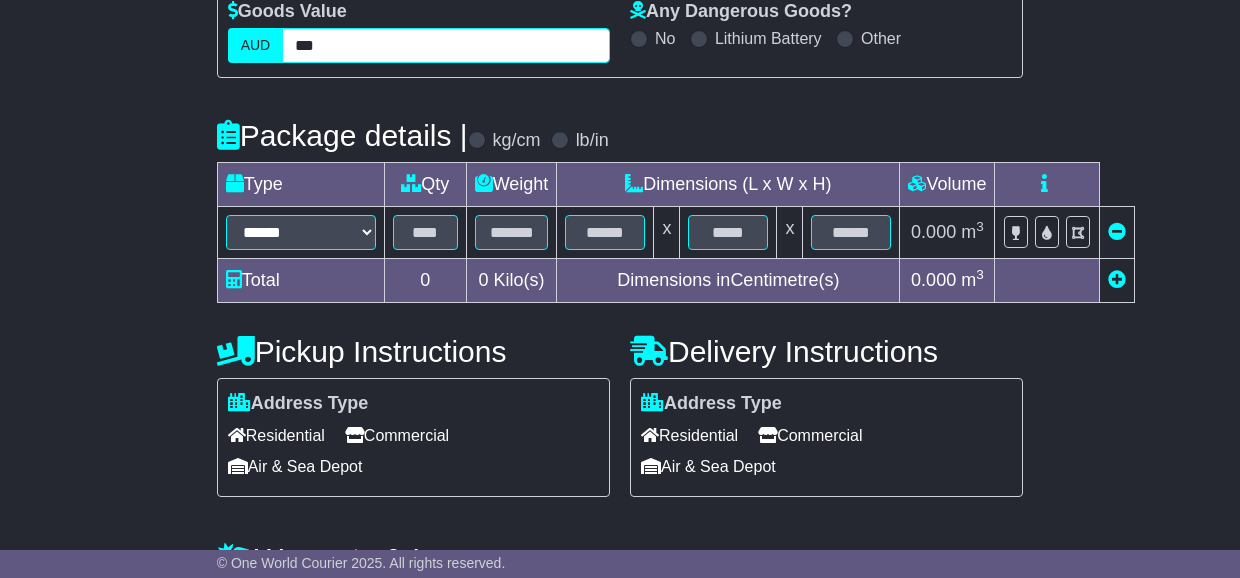 type on "***" 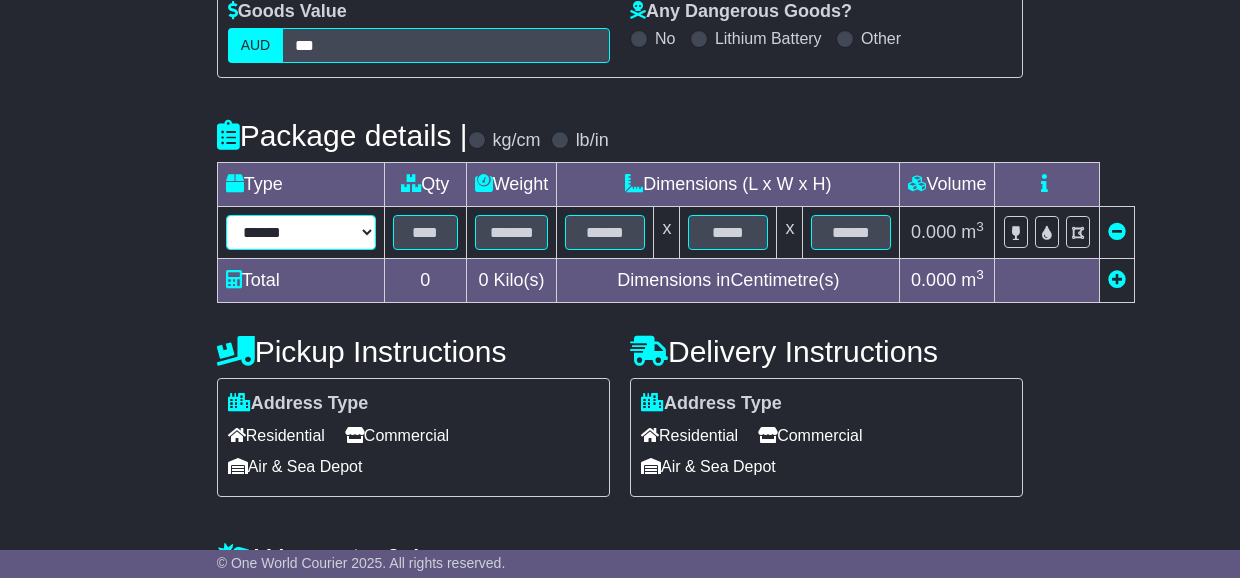 click on "****** ****** *** ******** ***** **** **** ****** *** *******" at bounding box center (301, 232) 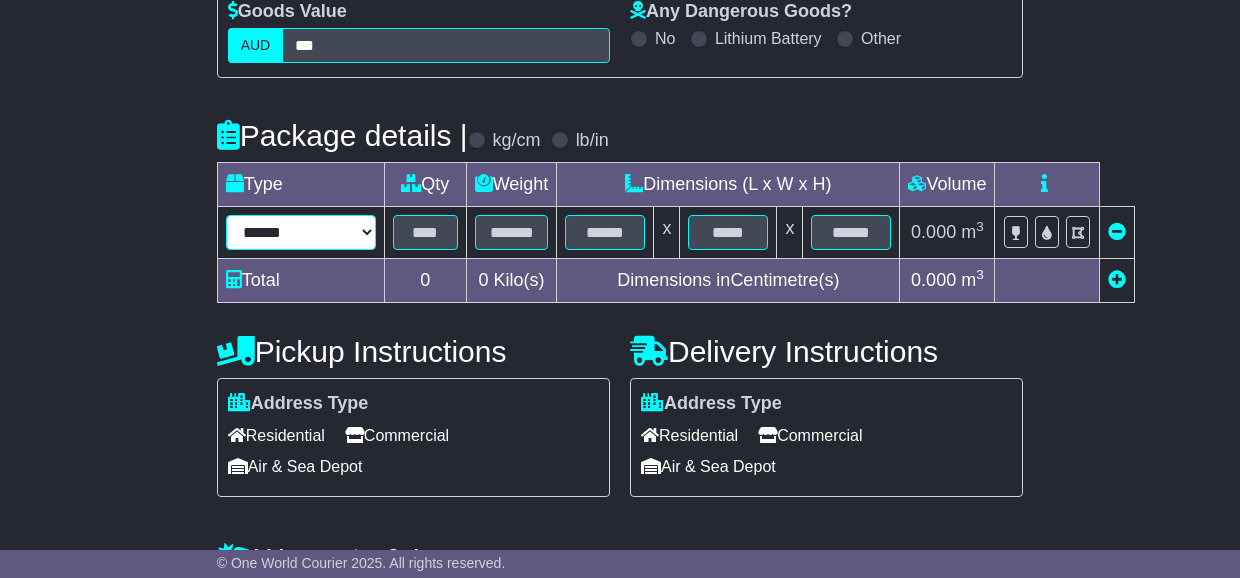 select on "*****" 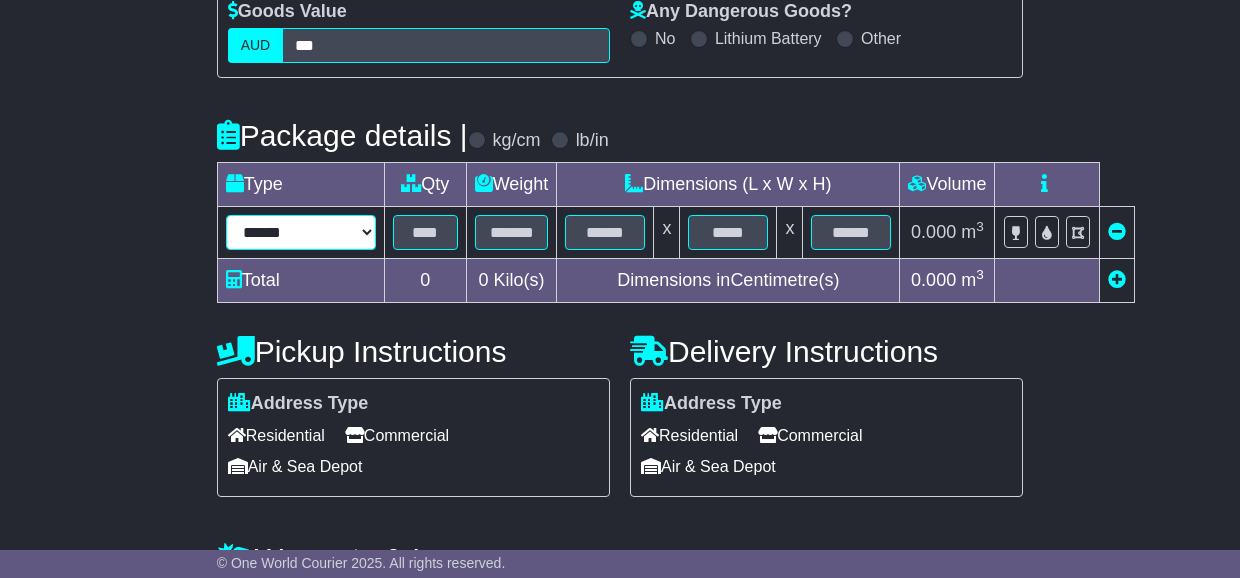 click on "****** ****** *** ******** ***** **** **** ****** *** *******" at bounding box center (301, 232) 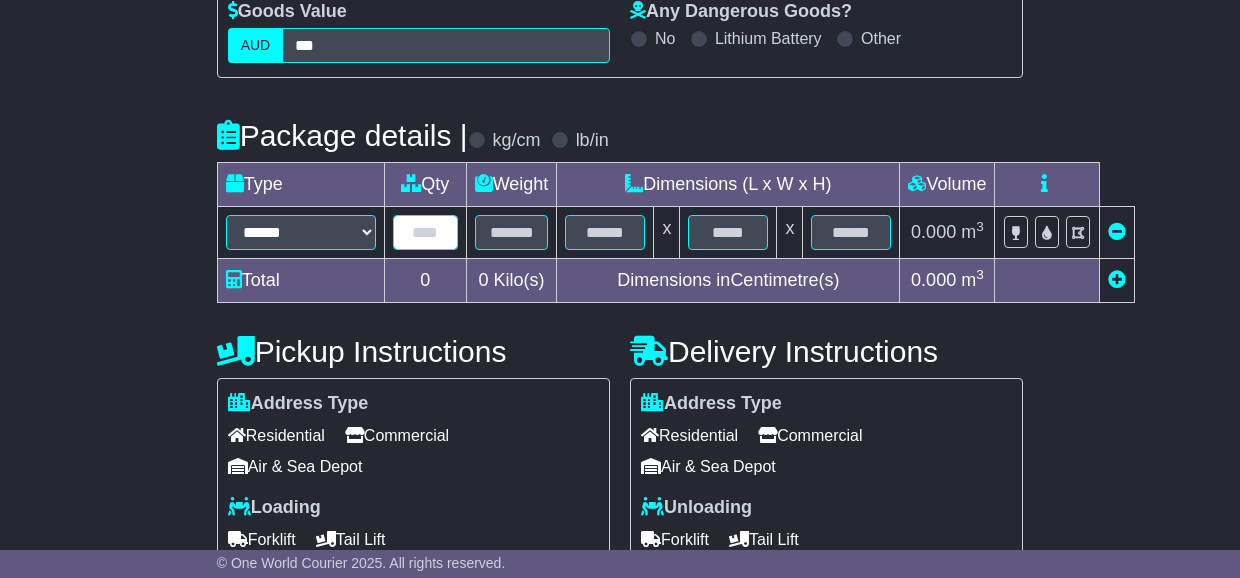 click at bounding box center (425, 232) 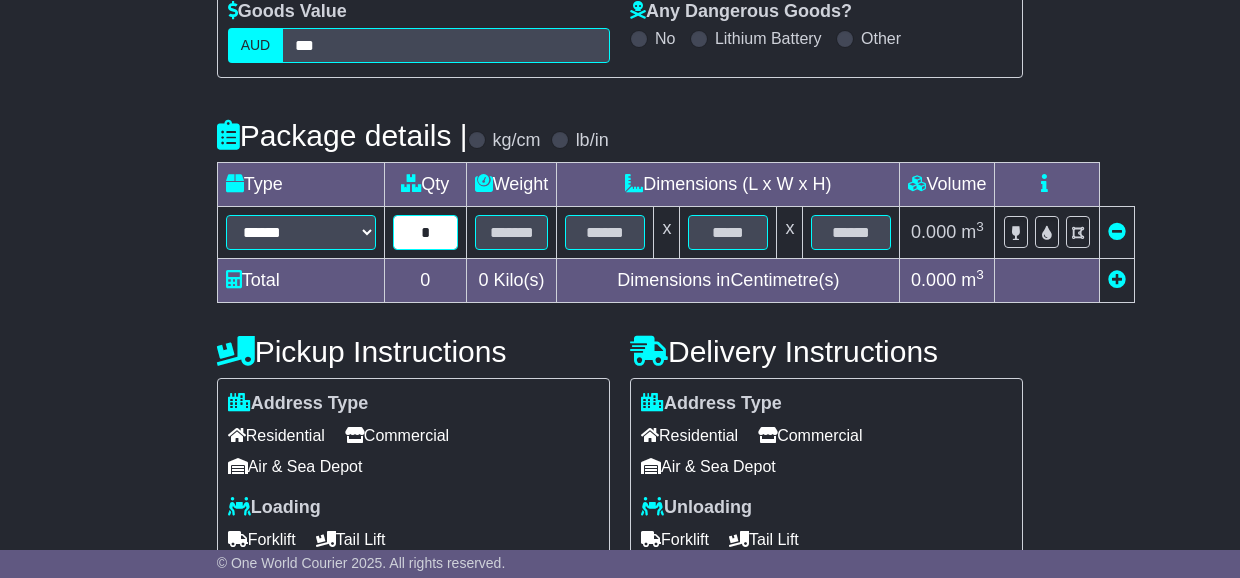 type on "*" 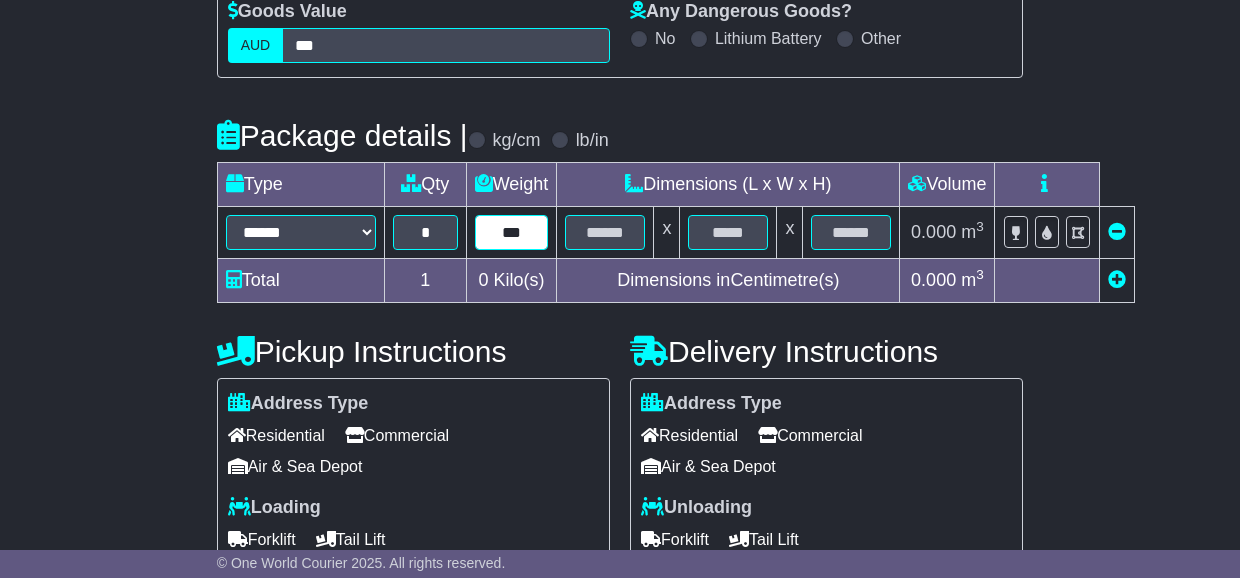 type on "***" 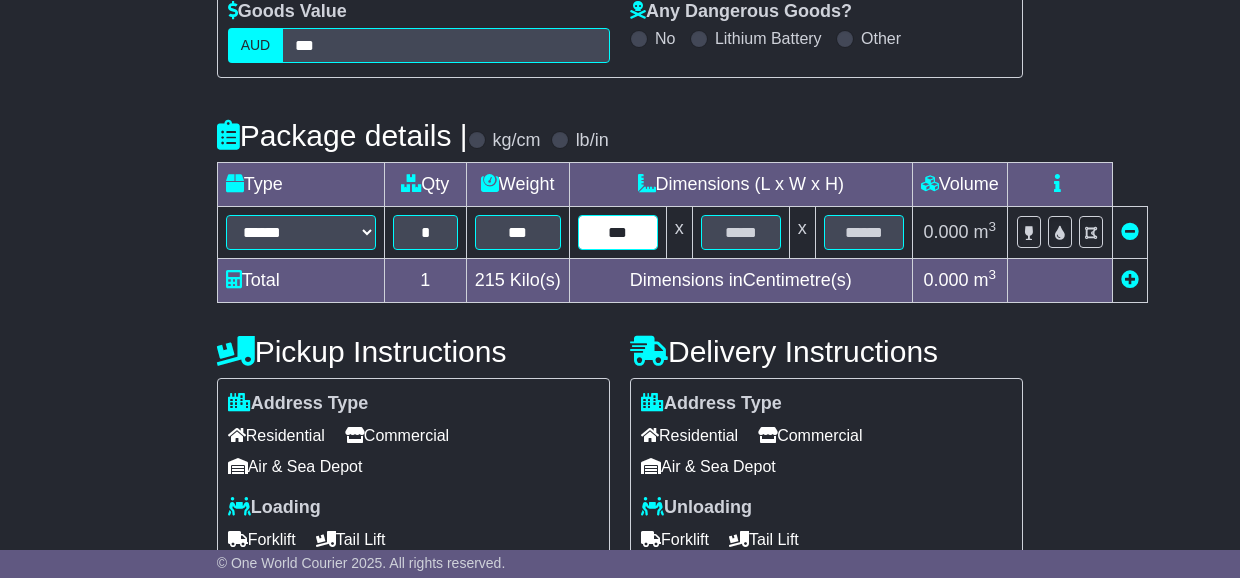 type on "***" 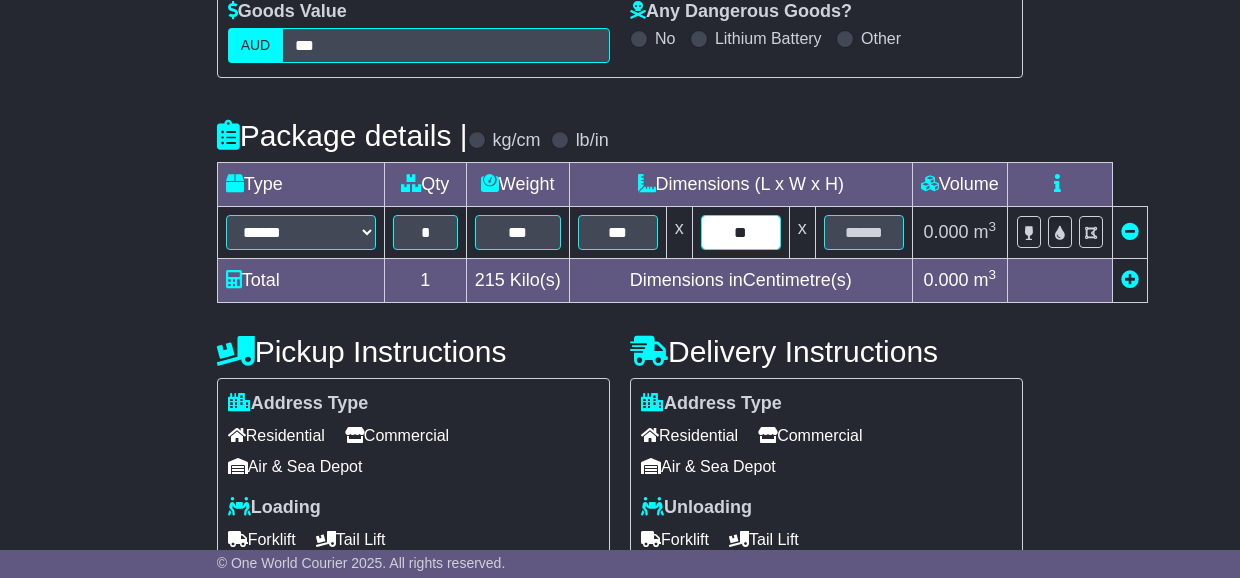 type on "**" 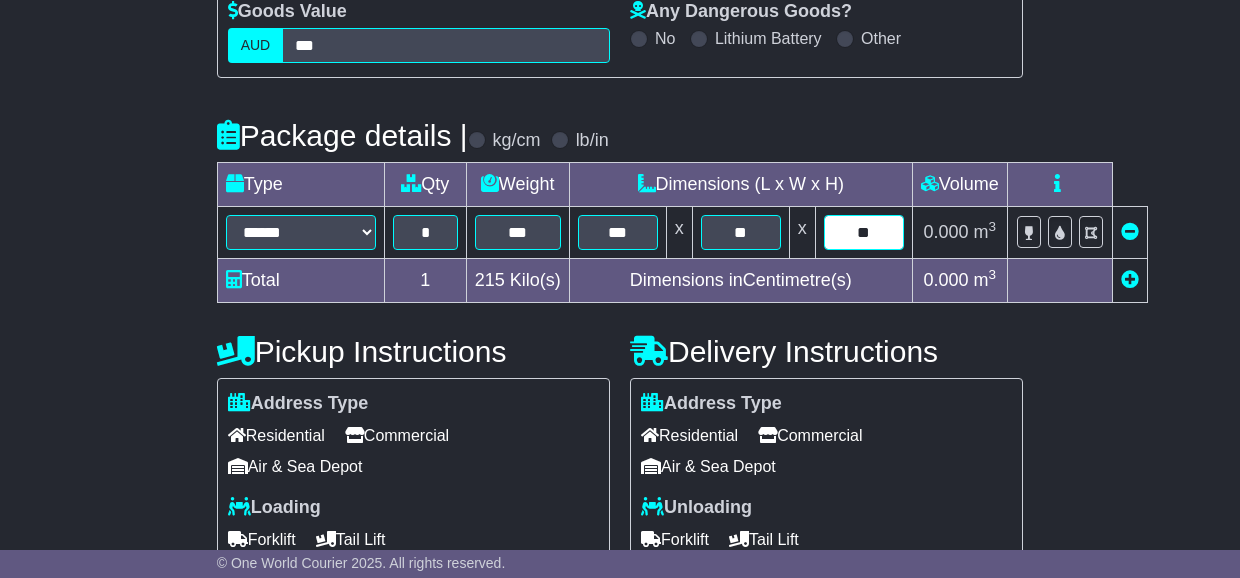 type on "**" 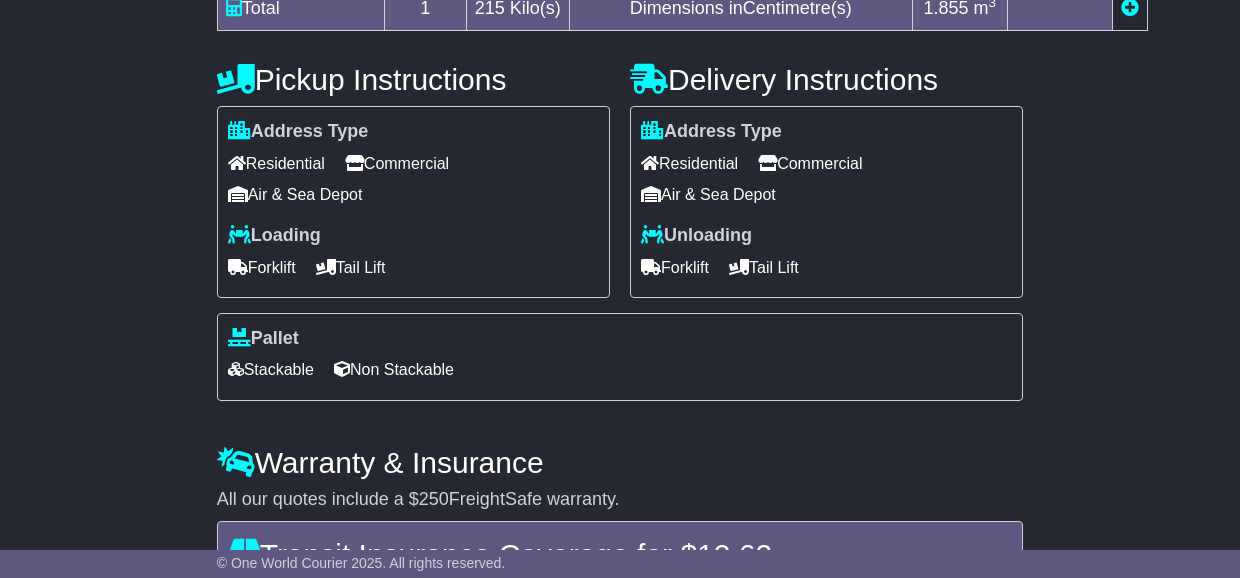 scroll, scrollTop: 637, scrollLeft: 0, axis: vertical 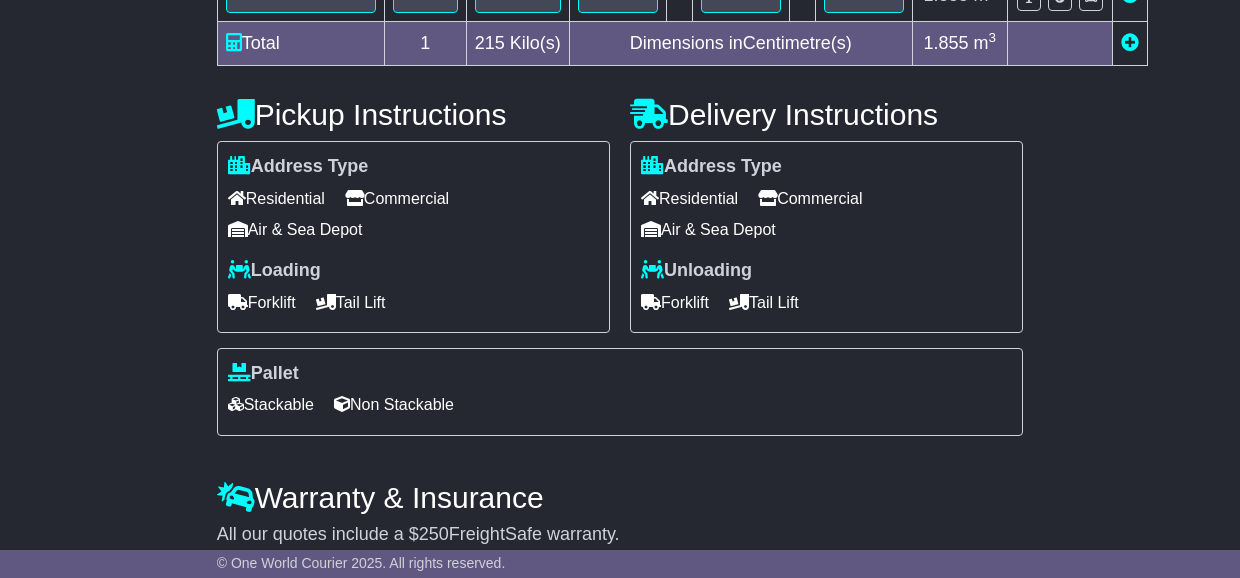 click on "Commercial" at bounding box center [397, 198] 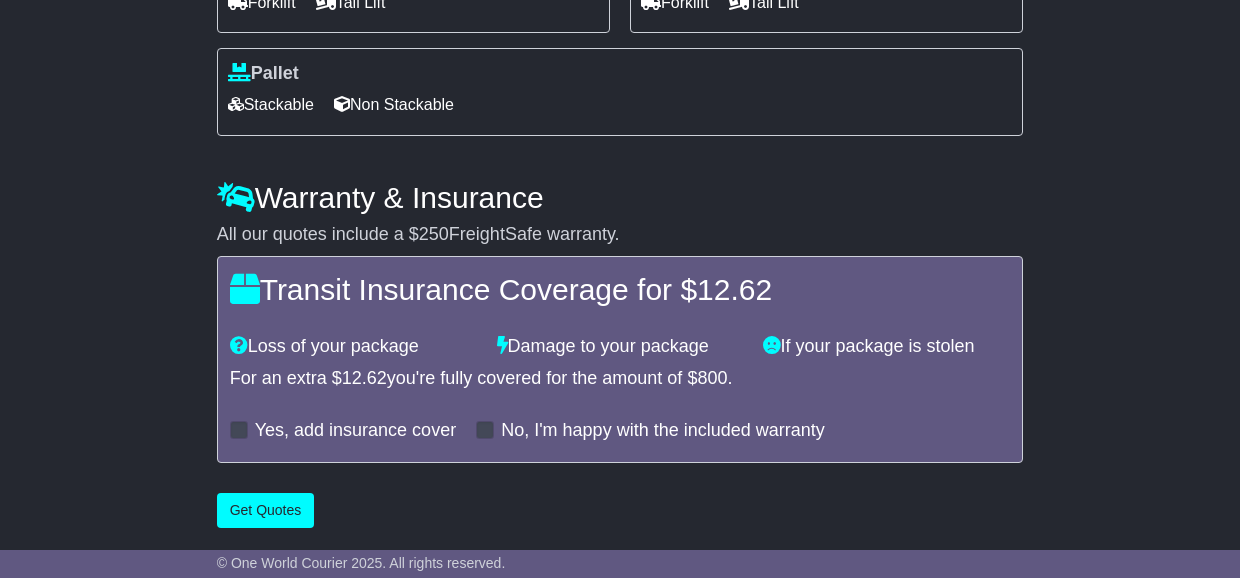 scroll, scrollTop: 943, scrollLeft: 0, axis: vertical 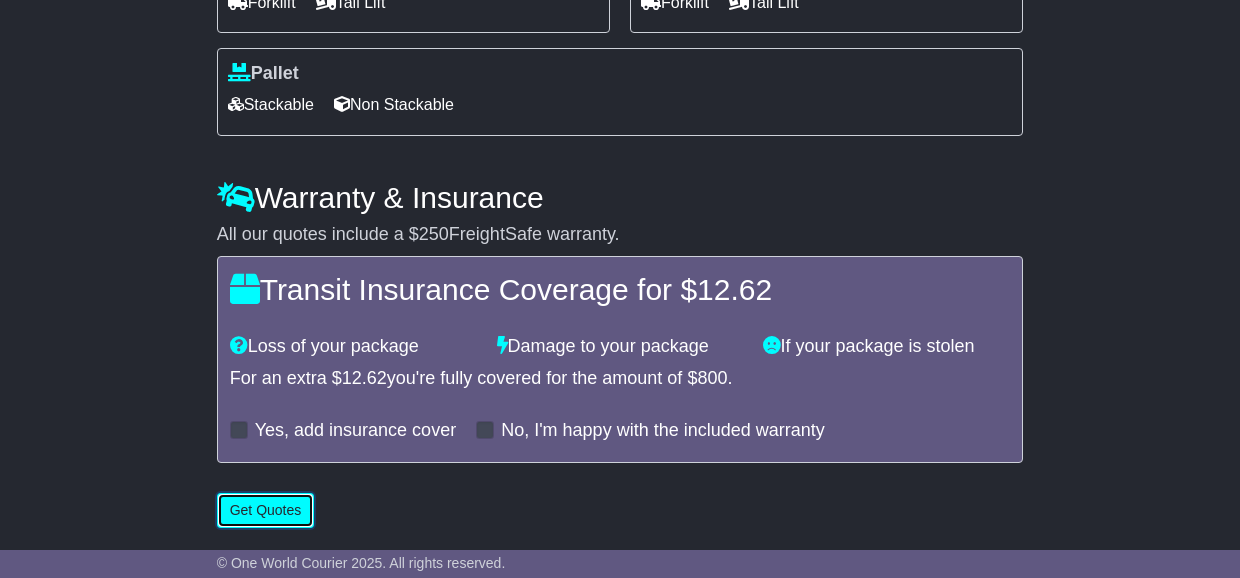 click on "Get Quotes" at bounding box center (266, 510) 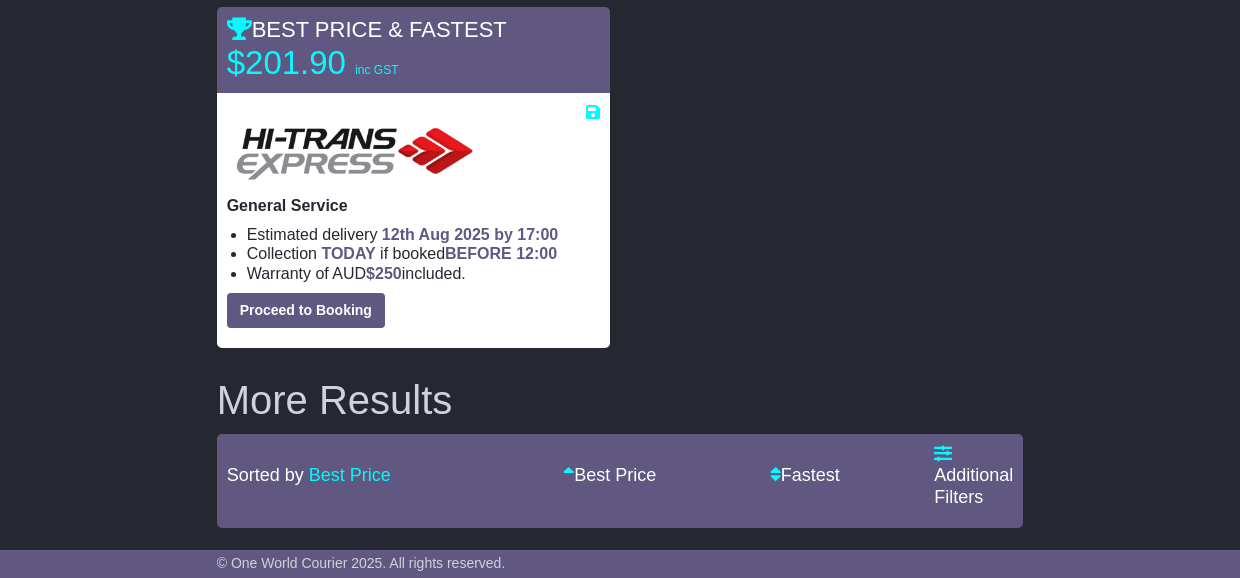 scroll, scrollTop: 259, scrollLeft: 0, axis: vertical 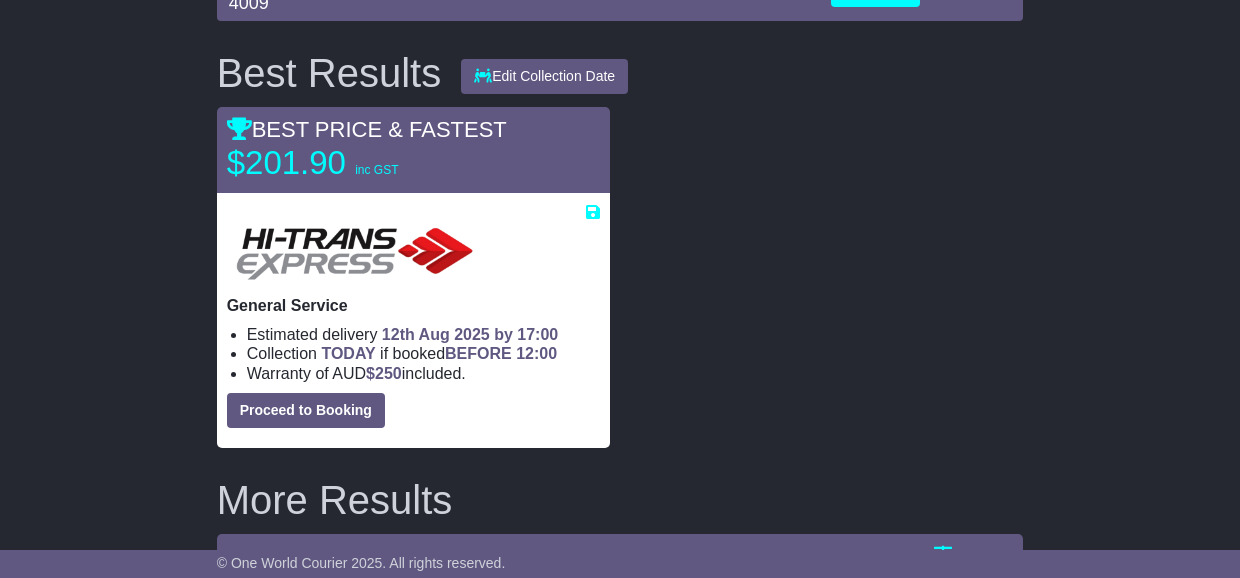 drag, startPoint x: 100, startPoint y: 131, endPoint x: 113, endPoint y: 135, distance: 13.601471 